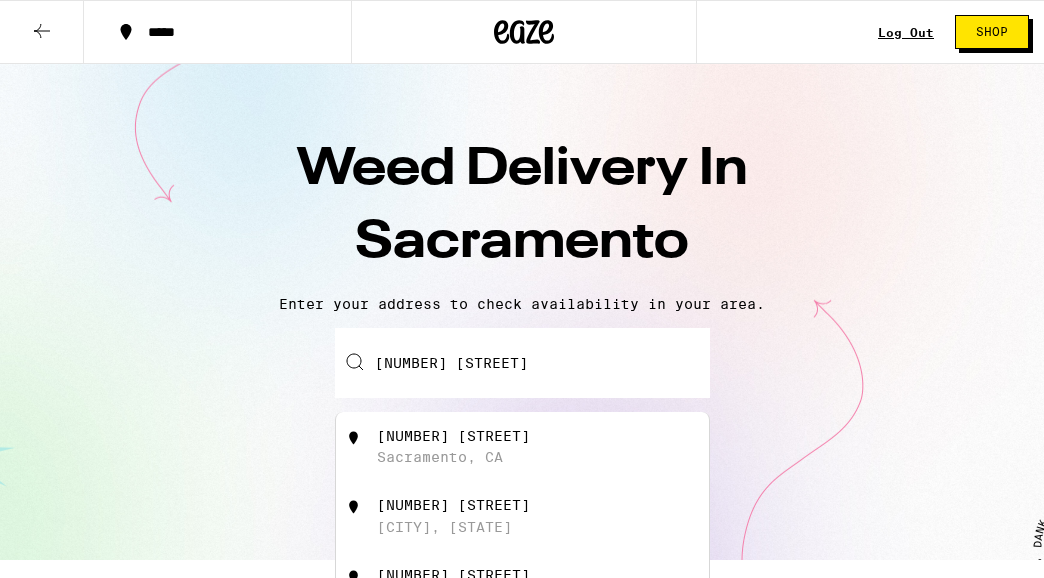 scroll, scrollTop: 0, scrollLeft: 0, axis: both 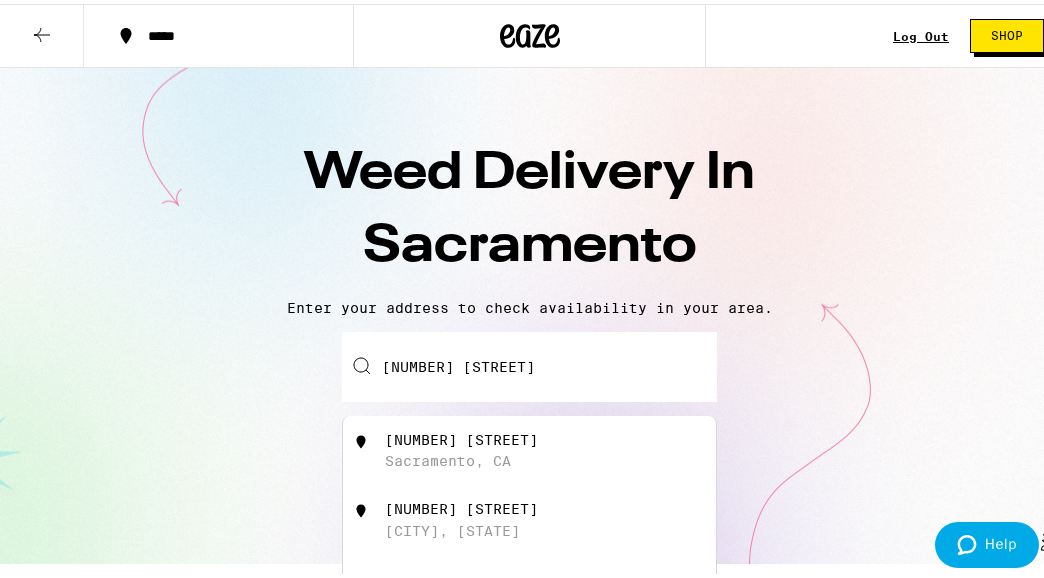 click on "[NUMBER] [STREET]" at bounding box center [461, 436] 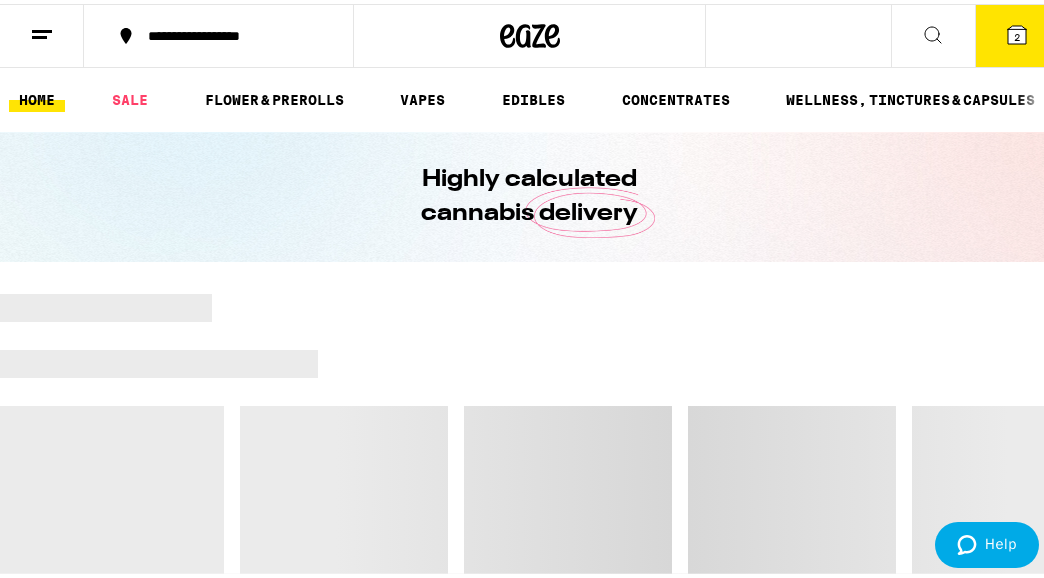 scroll, scrollTop: 0, scrollLeft: 0, axis: both 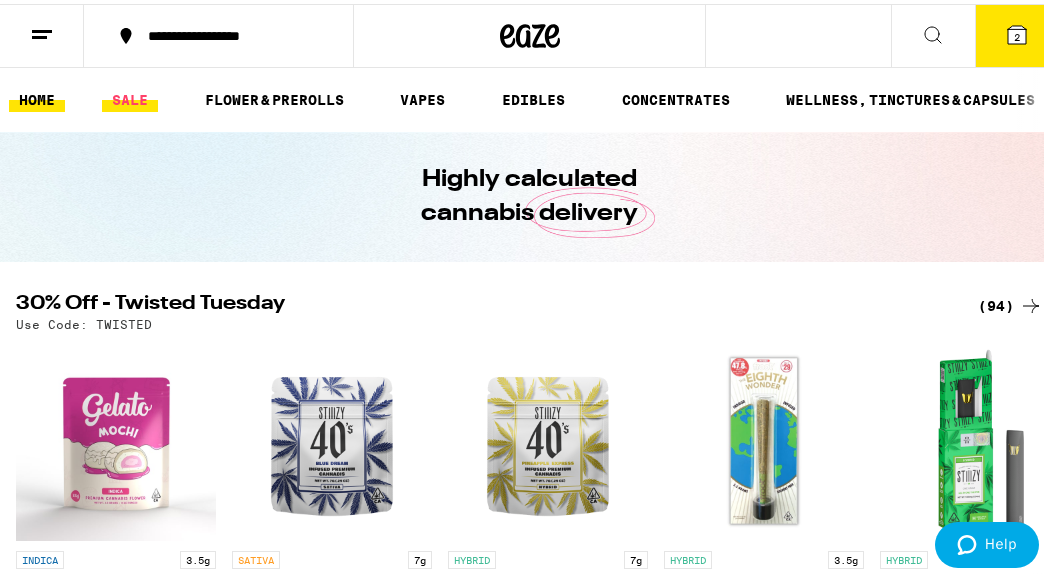 click on "SALE" at bounding box center (130, 96) 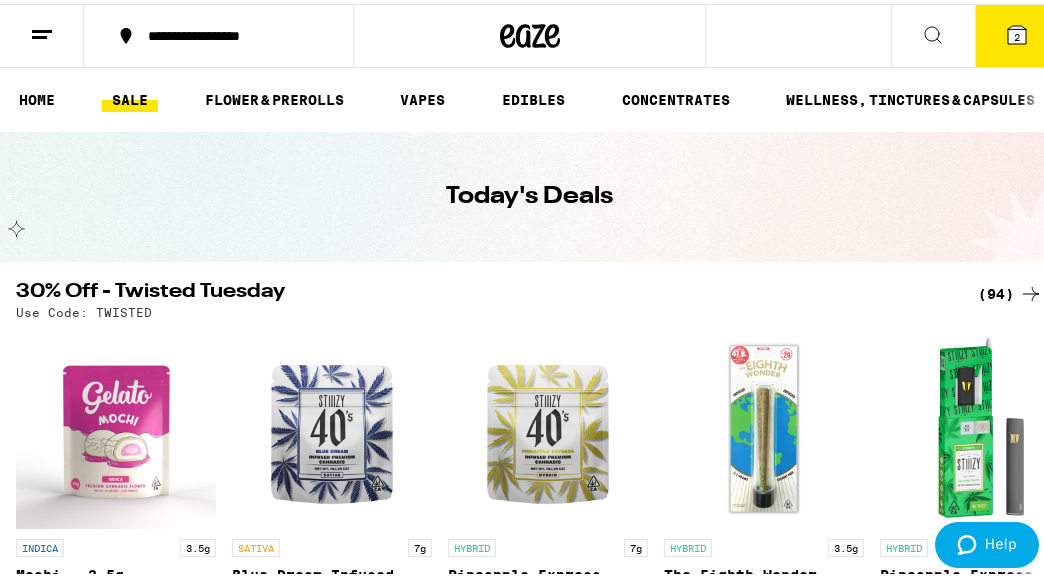click on "SALE" at bounding box center (130, 96) 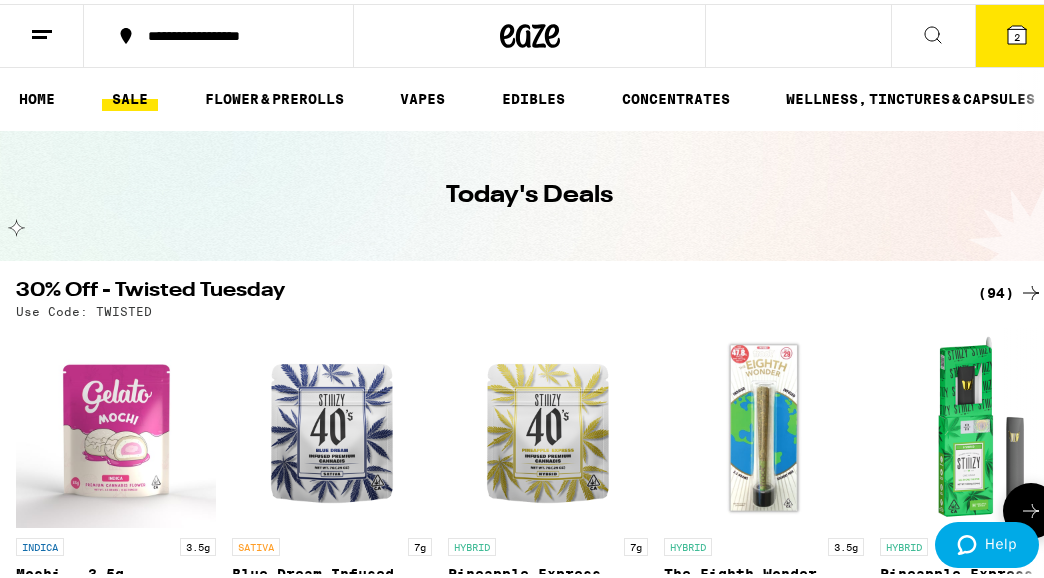 scroll, scrollTop: 0, scrollLeft: 0, axis: both 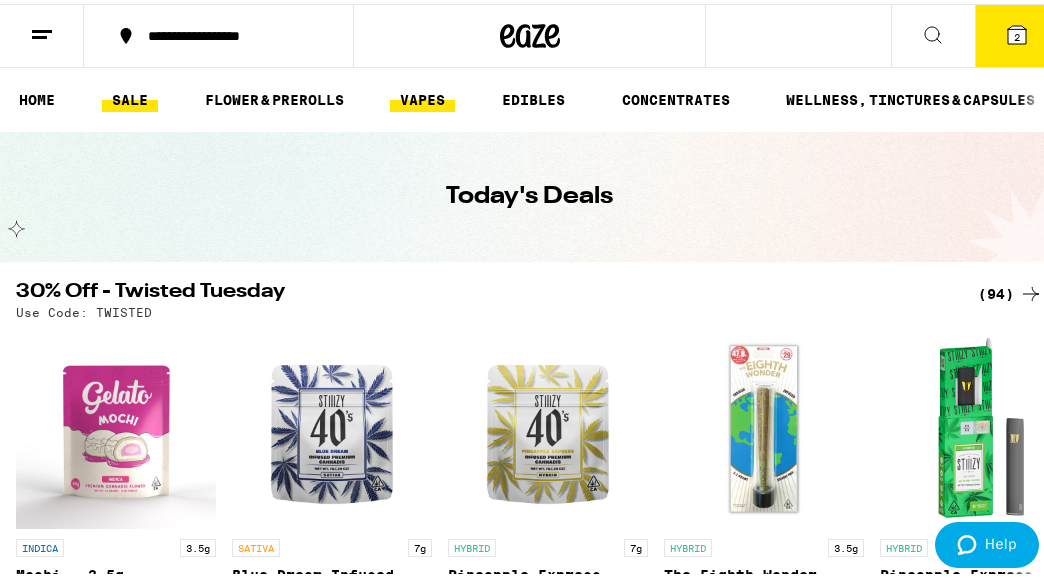 click on "VAPES" at bounding box center [422, 96] 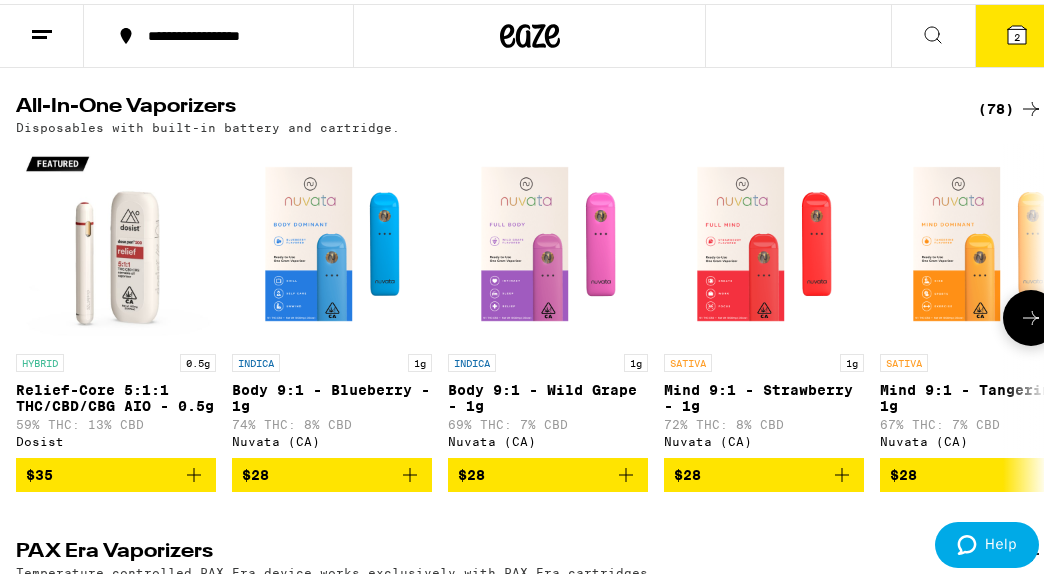 scroll, scrollTop: 600, scrollLeft: 0, axis: vertical 